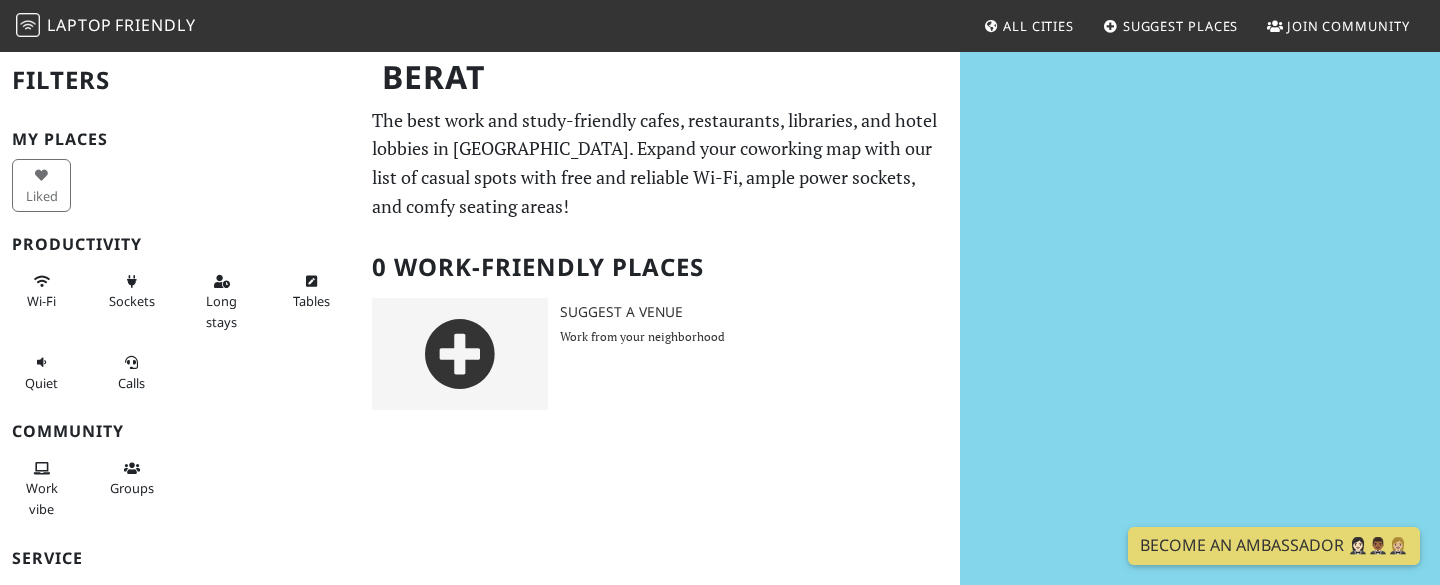 scroll, scrollTop: 0, scrollLeft: 0, axis: both 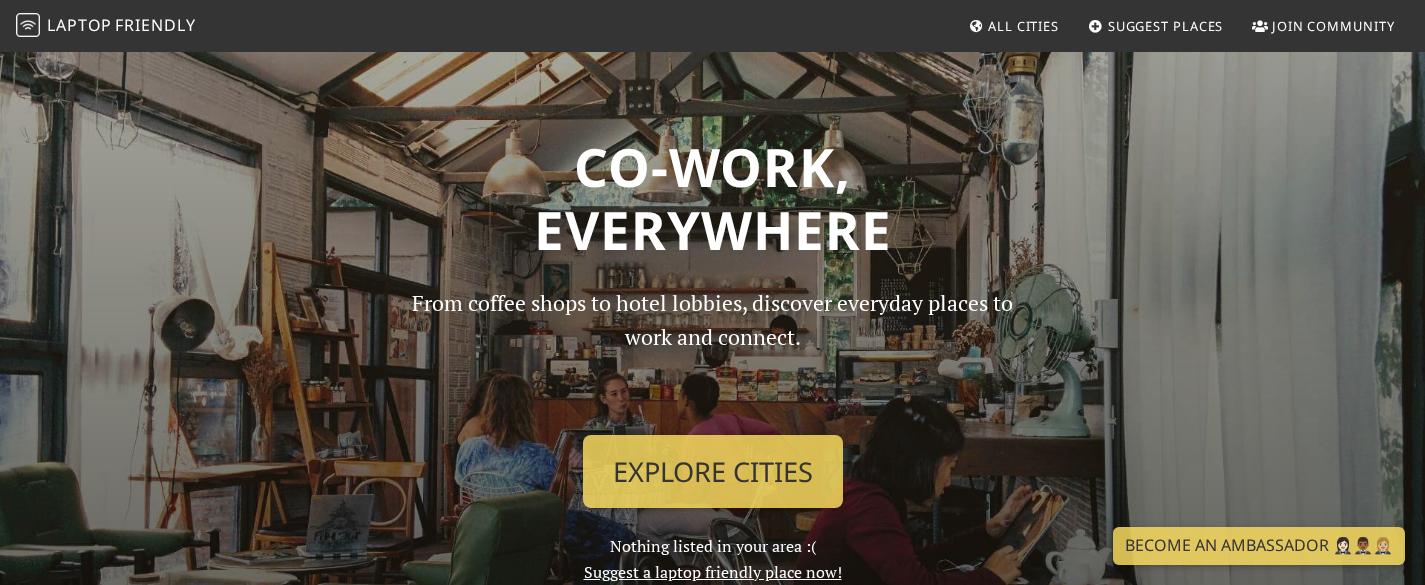 click on "All Cities" at bounding box center (1023, 26) 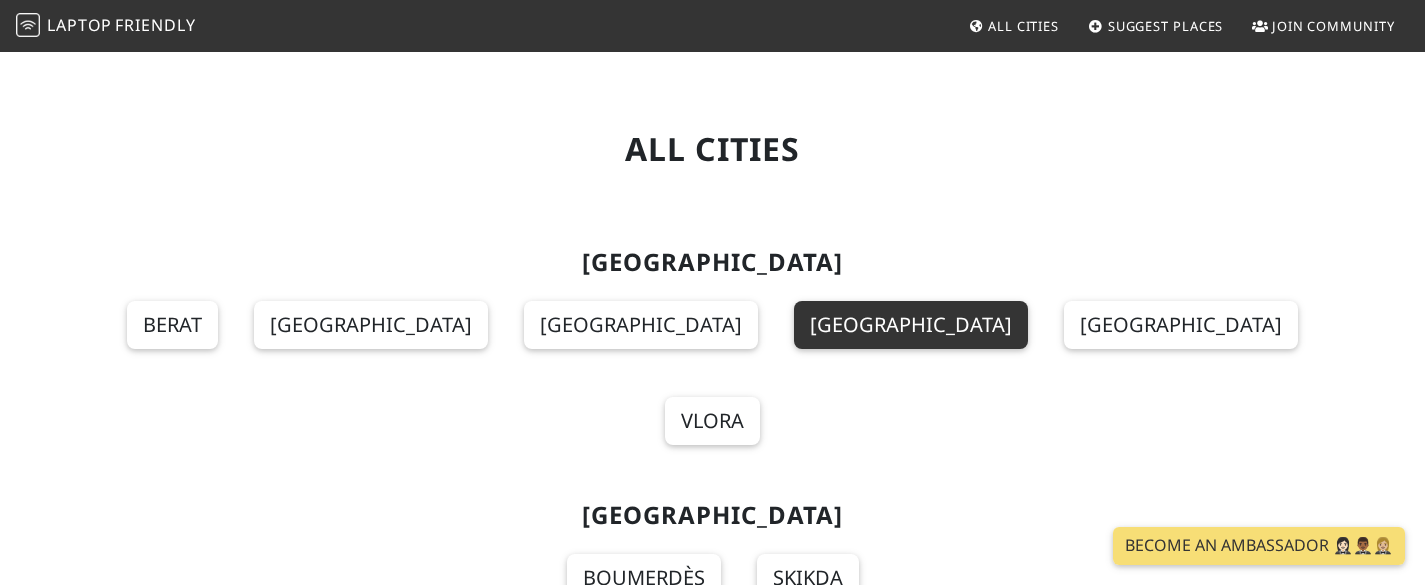 scroll, scrollTop: 0, scrollLeft: 0, axis: both 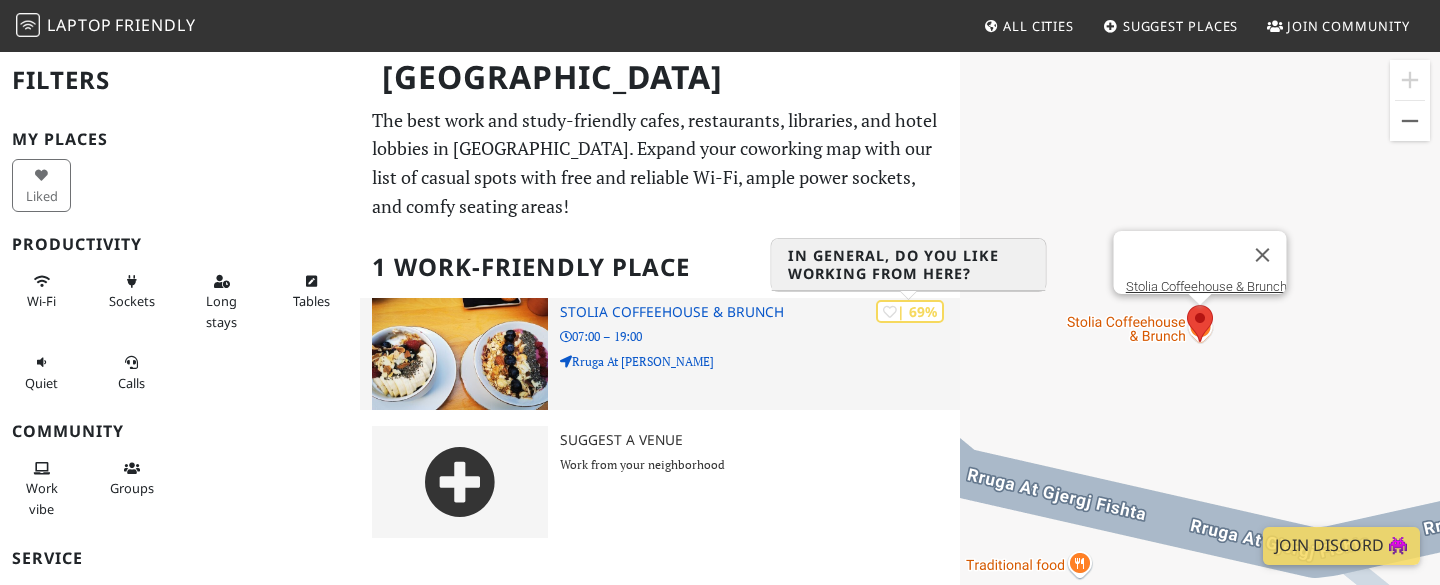 click on "| 69%" at bounding box center [910, 311] 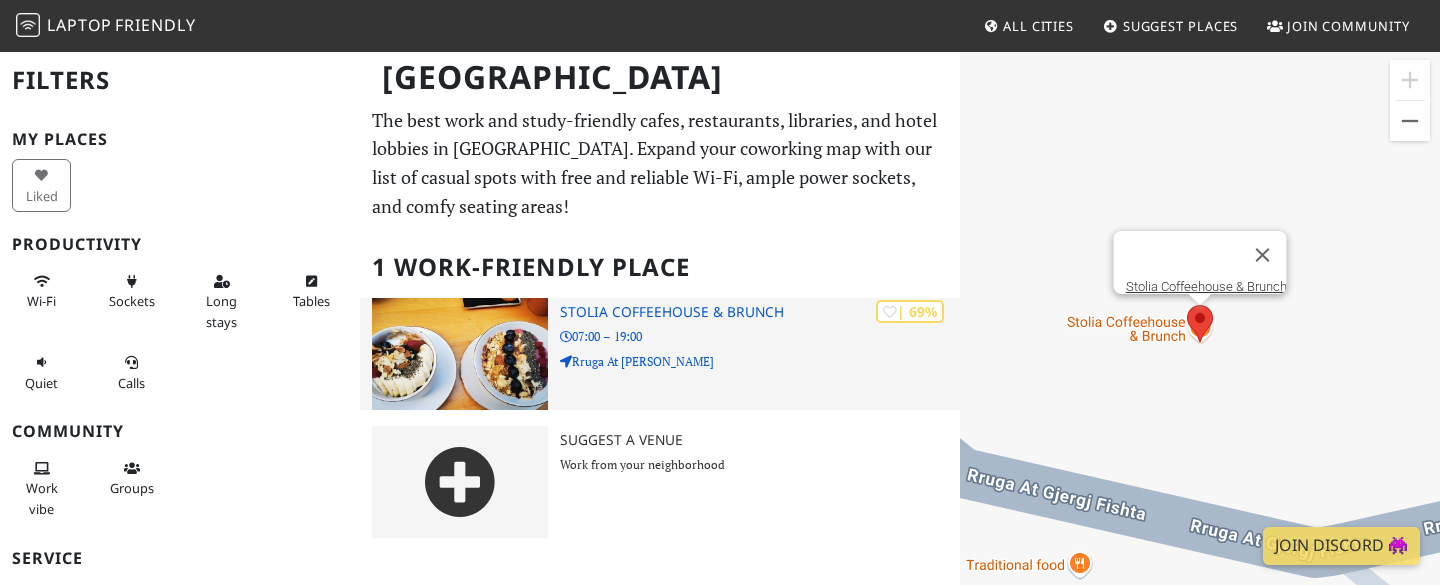 click on "07:00 – 19:00" at bounding box center (760, 336) 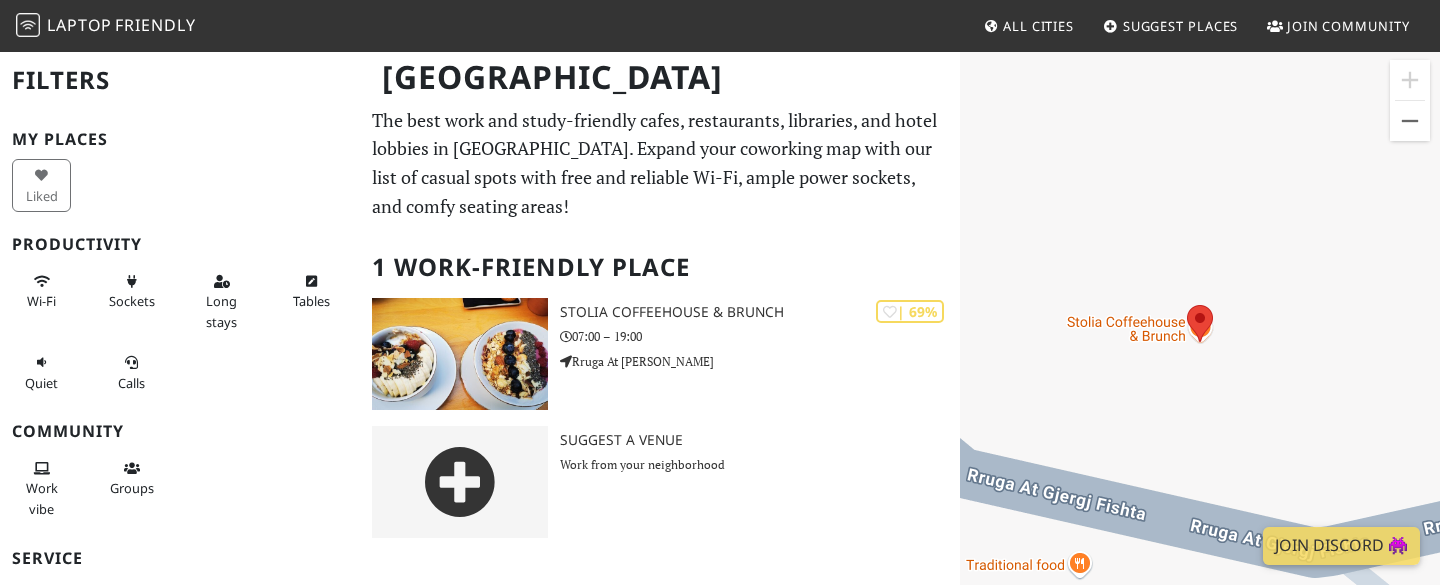 click on "All Cities" at bounding box center (1028, 26) 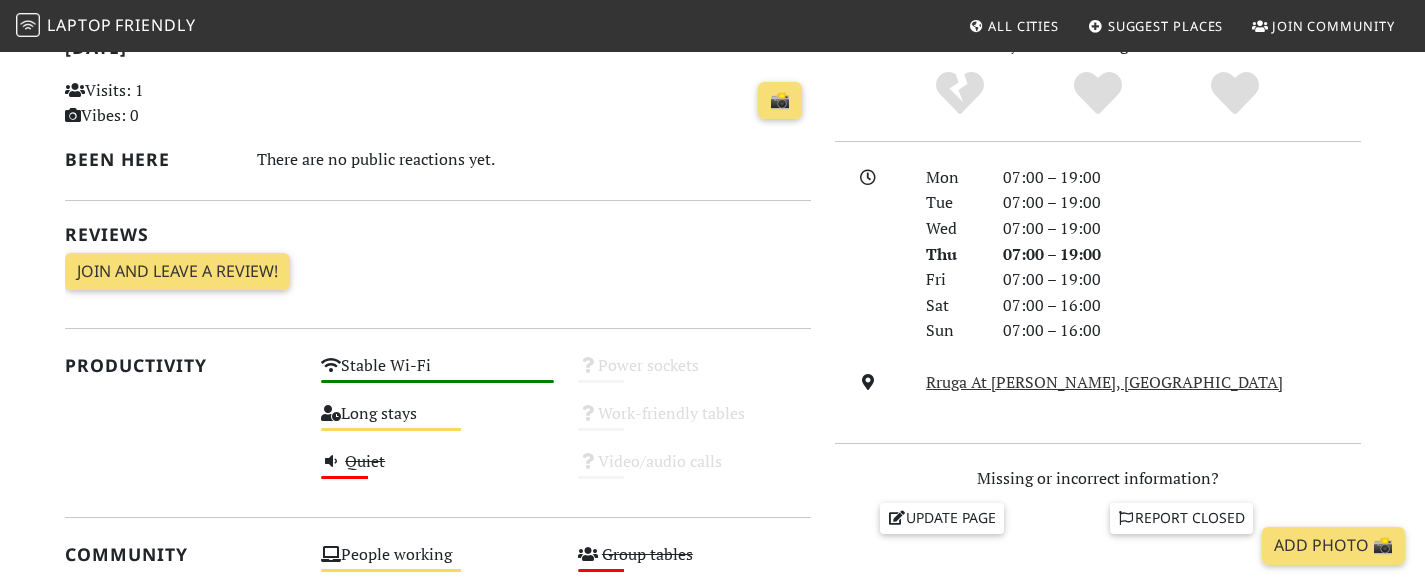 scroll, scrollTop: 600, scrollLeft: 0, axis: vertical 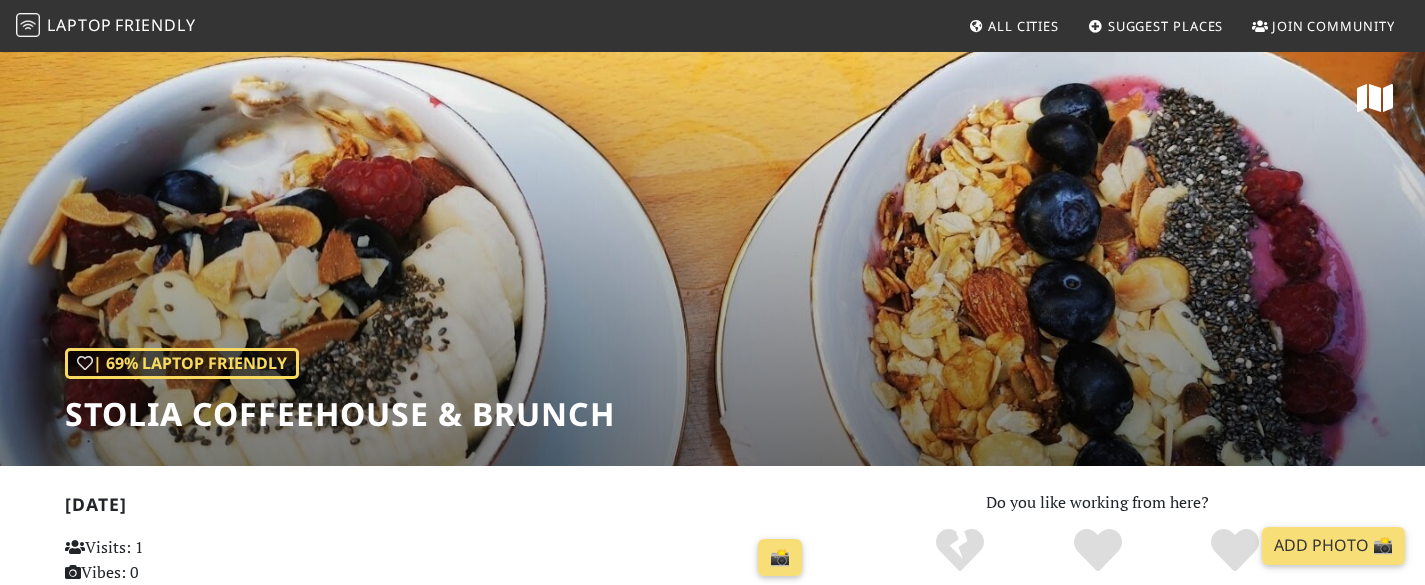drag, startPoint x: 692, startPoint y: 263, endPoint x: 686, endPoint y: 250, distance: 14.3178215 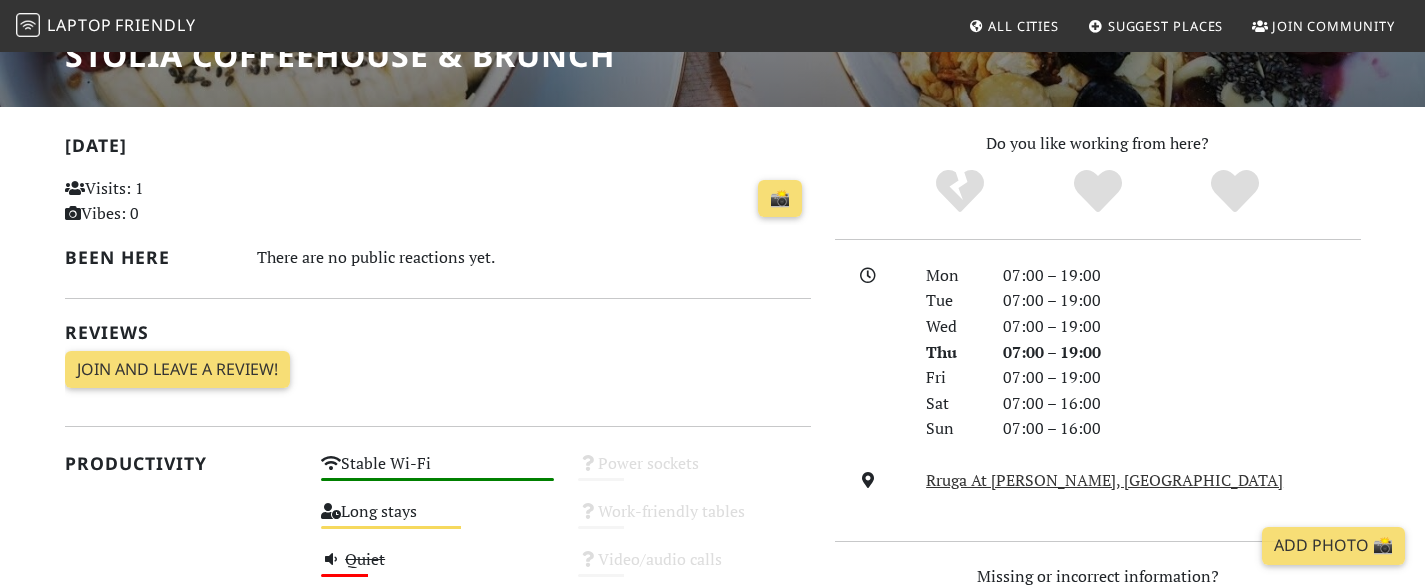 scroll, scrollTop: 360, scrollLeft: 0, axis: vertical 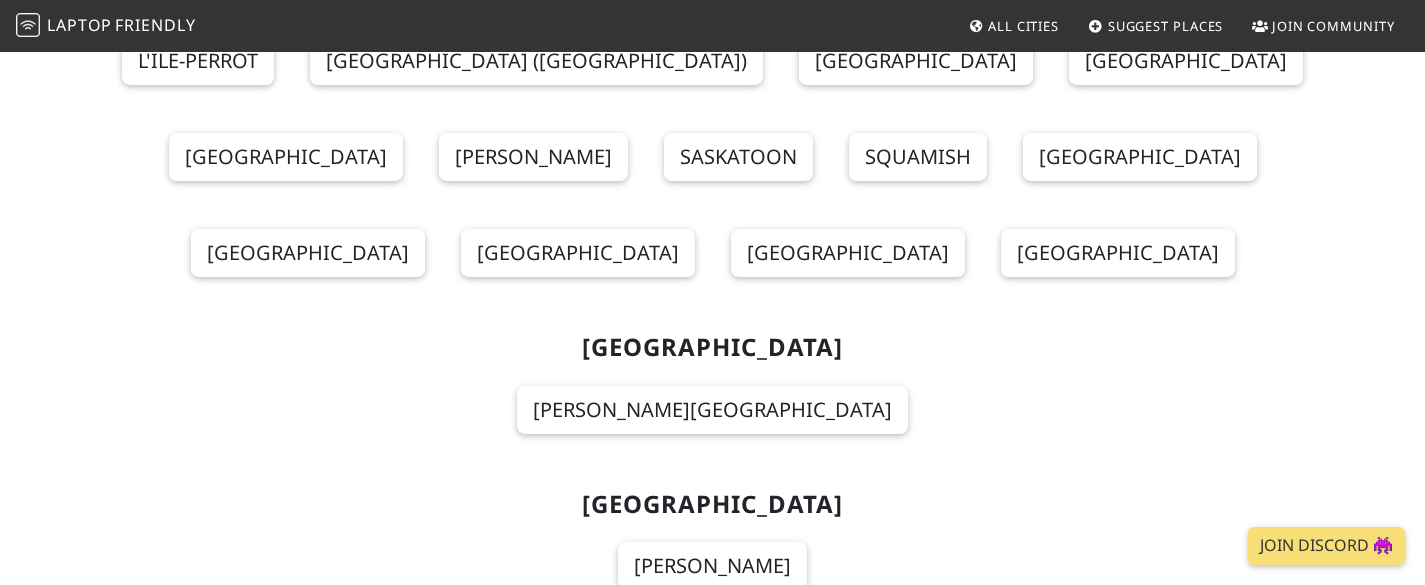 click on "Shanghai" at bounding box center (678, 723) 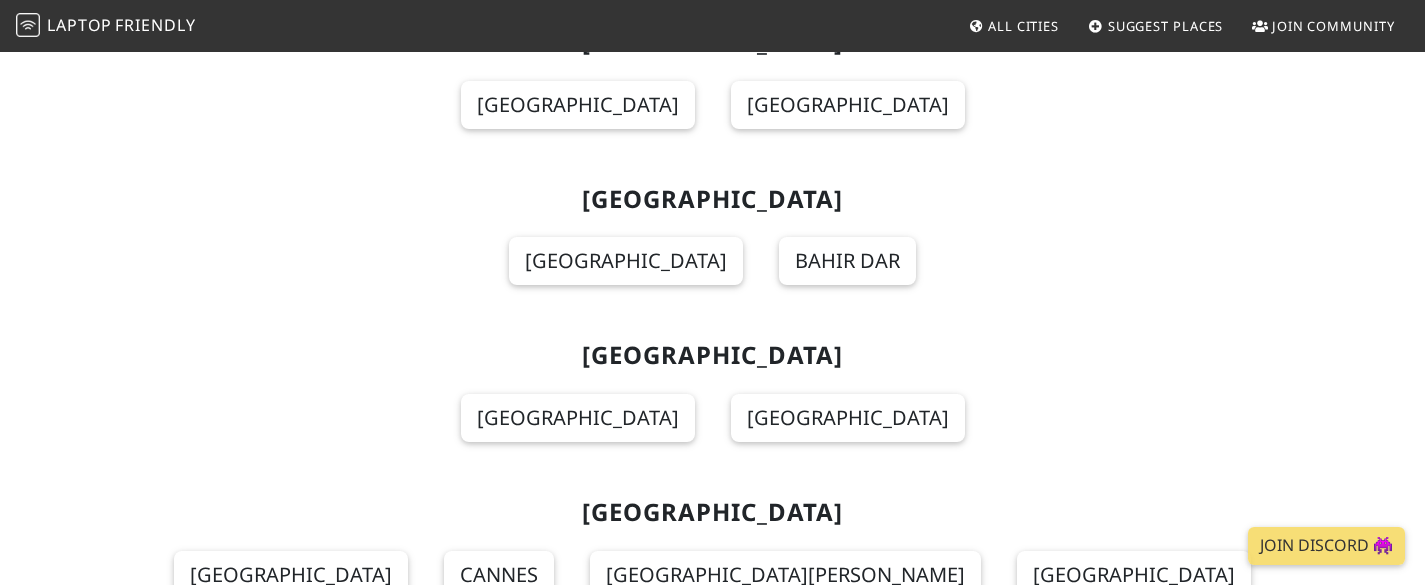 scroll, scrollTop: 6000, scrollLeft: 0, axis: vertical 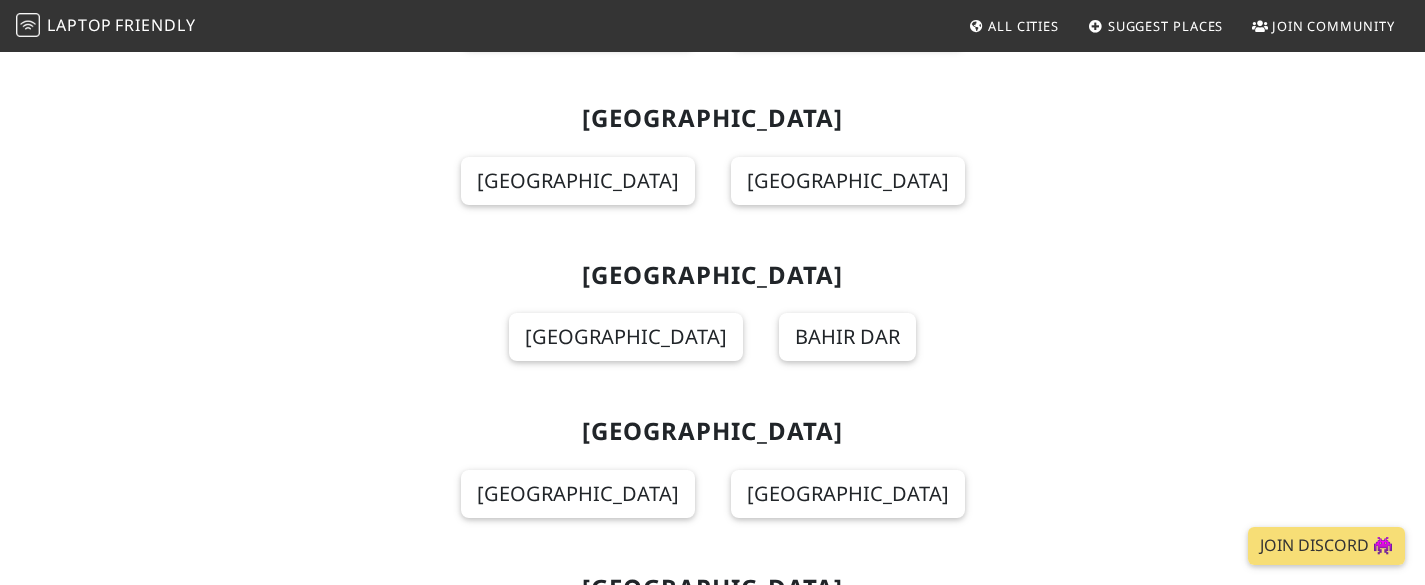 drag, startPoint x: 736, startPoint y: 319, endPoint x: 621, endPoint y: 305, distance: 115.84904 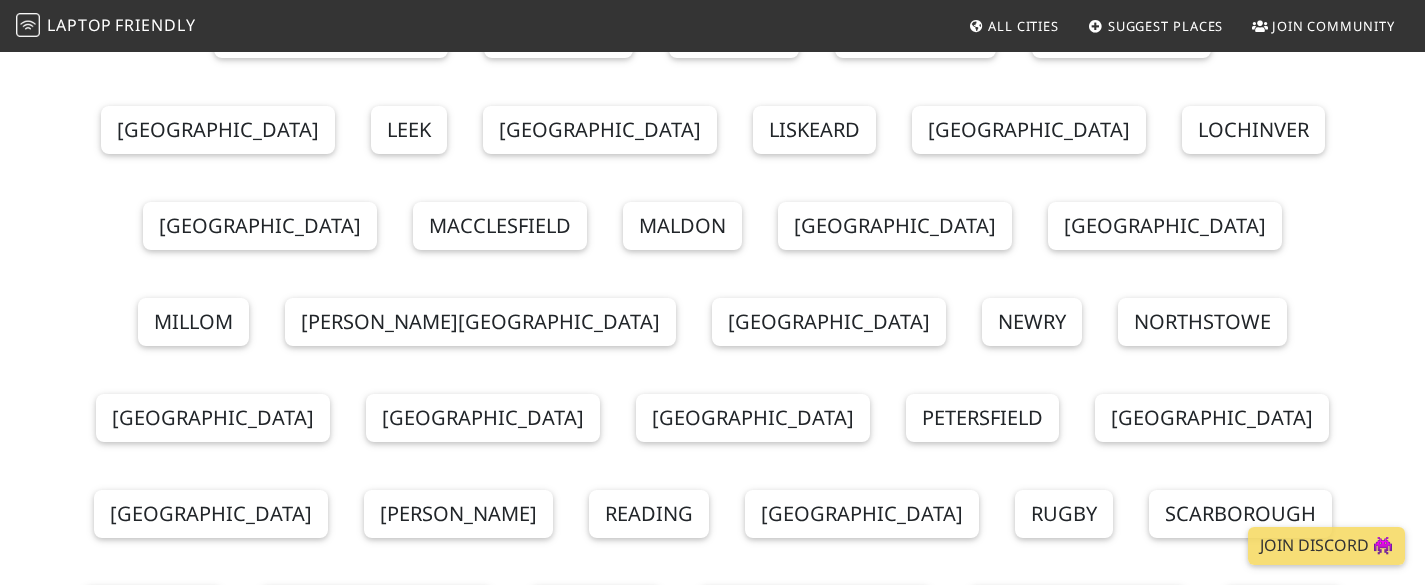 scroll, scrollTop: 24529, scrollLeft: 0, axis: vertical 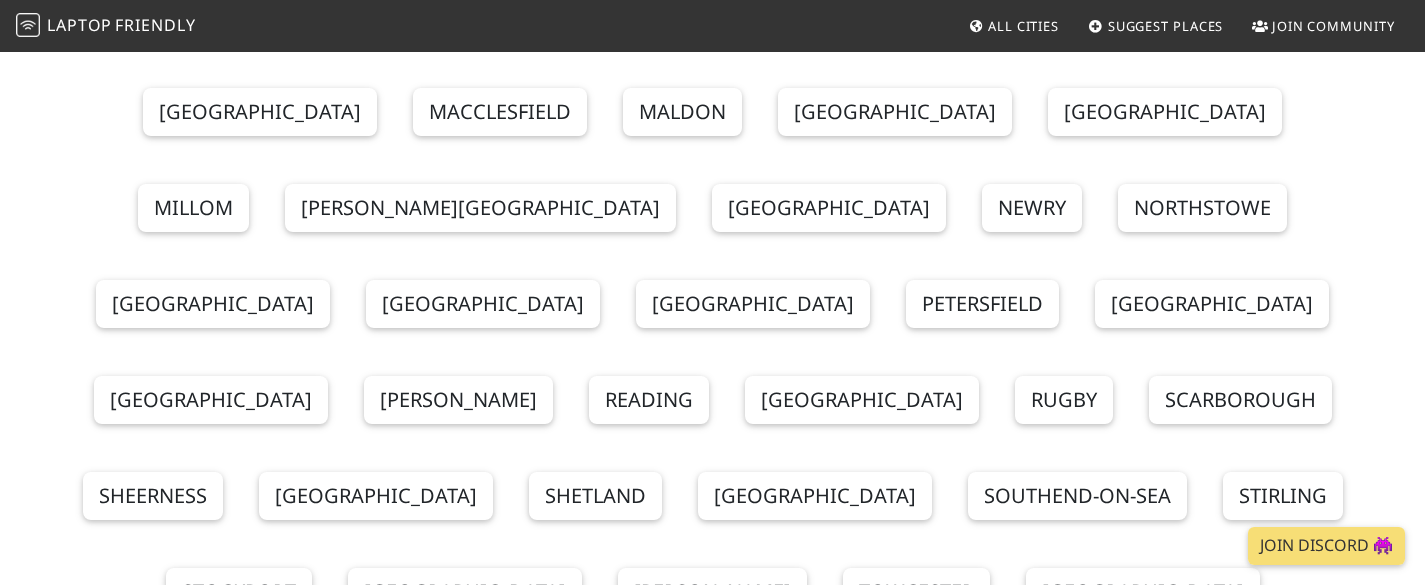 click on "Uzbekistan
Tashkent" at bounding box center (713, 3640) 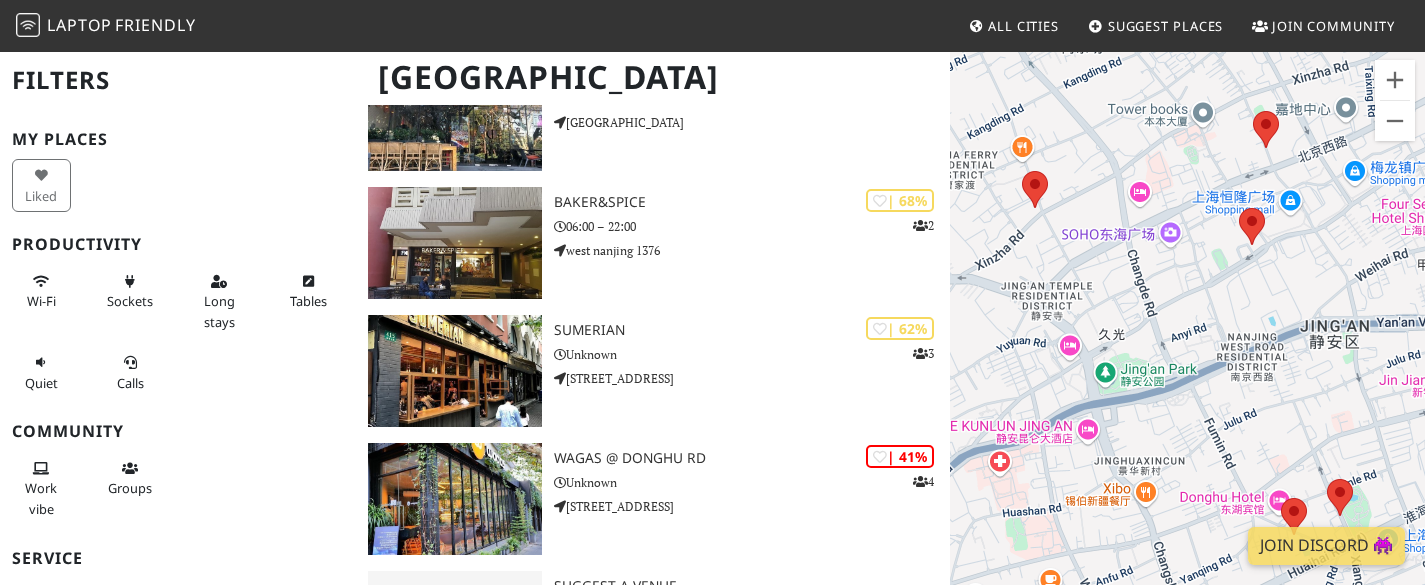 scroll, scrollTop: 360, scrollLeft: 0, axis: vertical 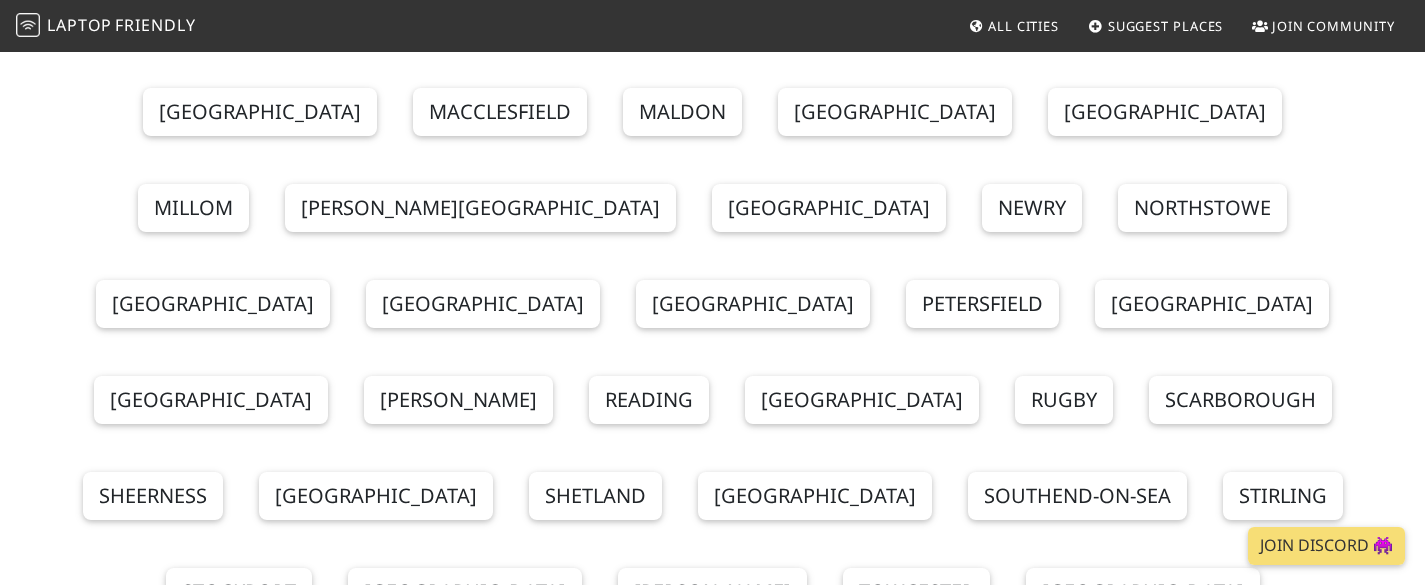 click on "Vietnam
Cần Thơ
Da Nang
[GEOGRAPHIC_DATA]
[GEOGRAPHIC_DATA]
[GEOGRAPHIC_DATA][PERSON_NAME] Né
[GEOGRAPHIC_DATA]" at bounding box center [713, 3845] 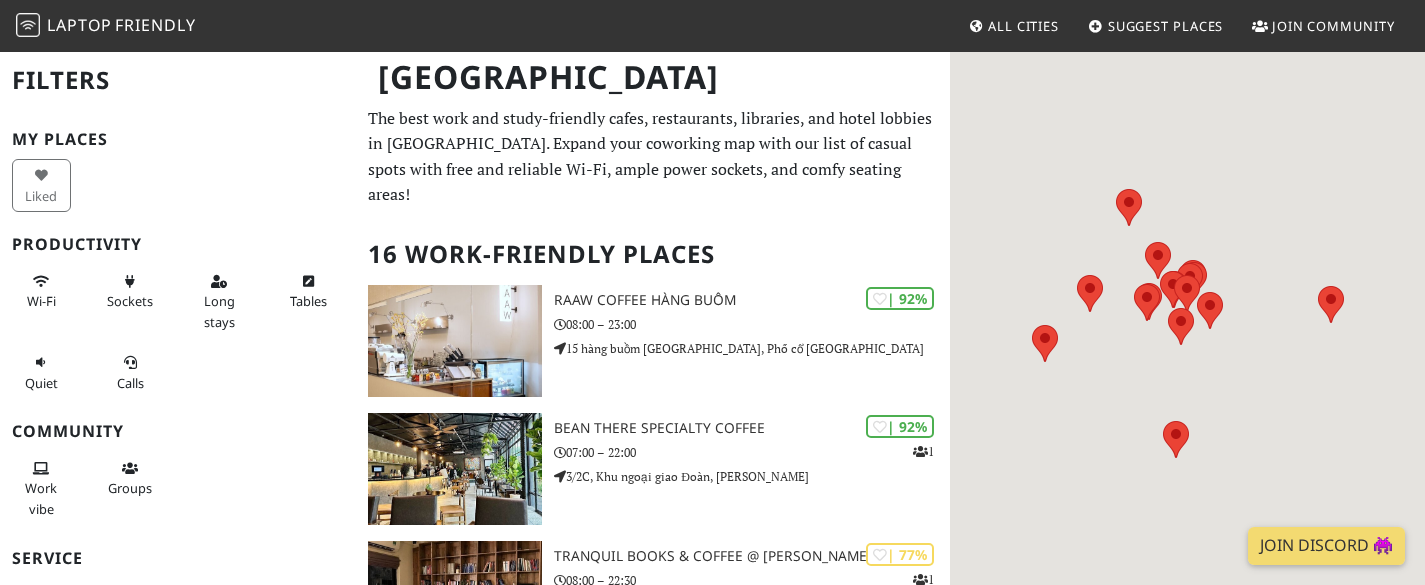 scroll, scrollTop: 0, scrollLeft: 0, axis: both 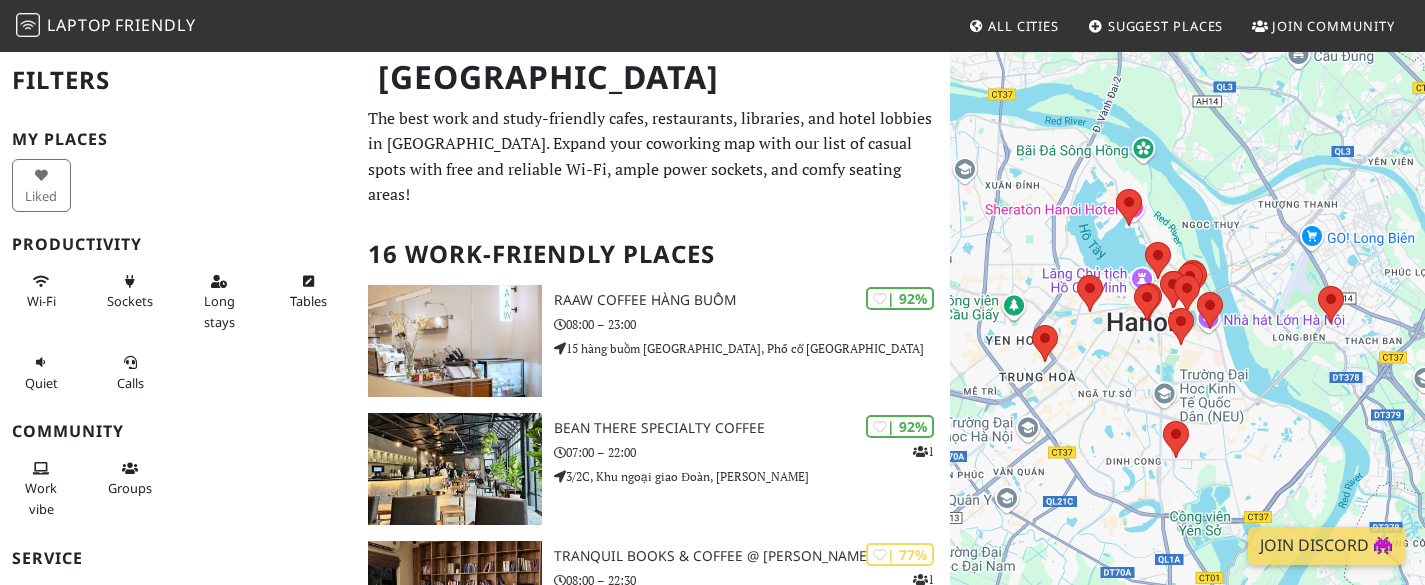 drag, startPoint x: 0, startPoint y: 0, endPoint x: 543, endPoint y: 238, distance: 592.86847 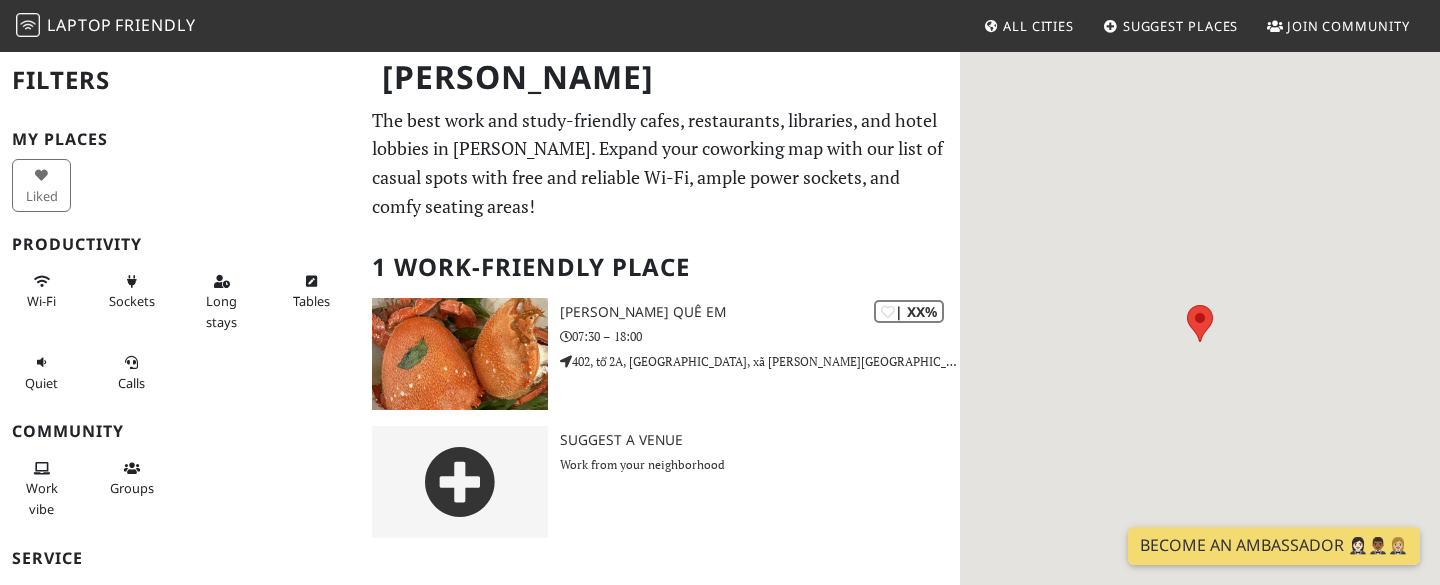 scroll, scrollTop: 0, scrollLeft: 0, axis: both 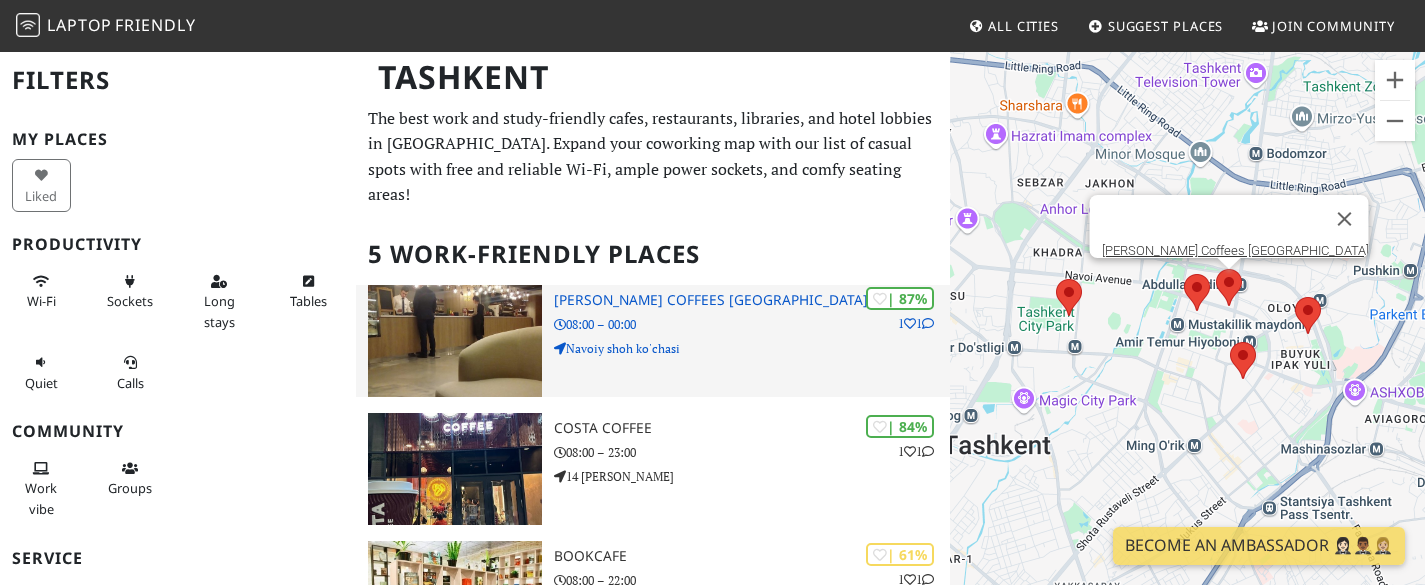 click at bounding box center (455, 341) 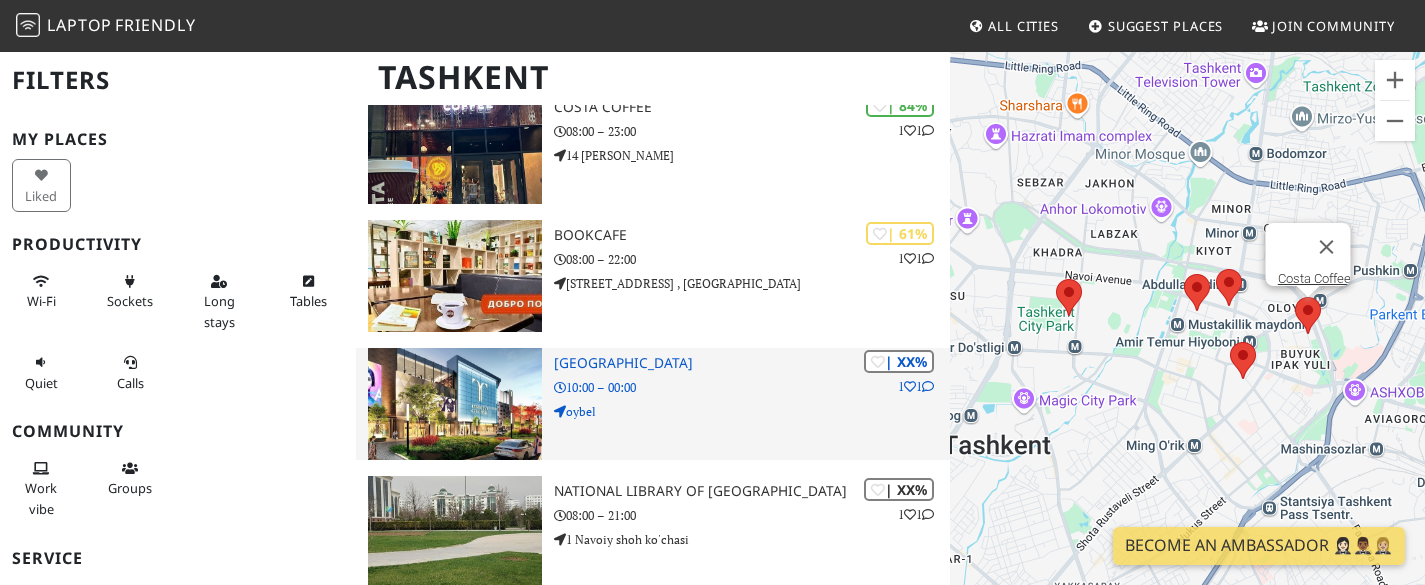 scroll, scrollTop: 480, scrollLeft: 0, axis: vertical 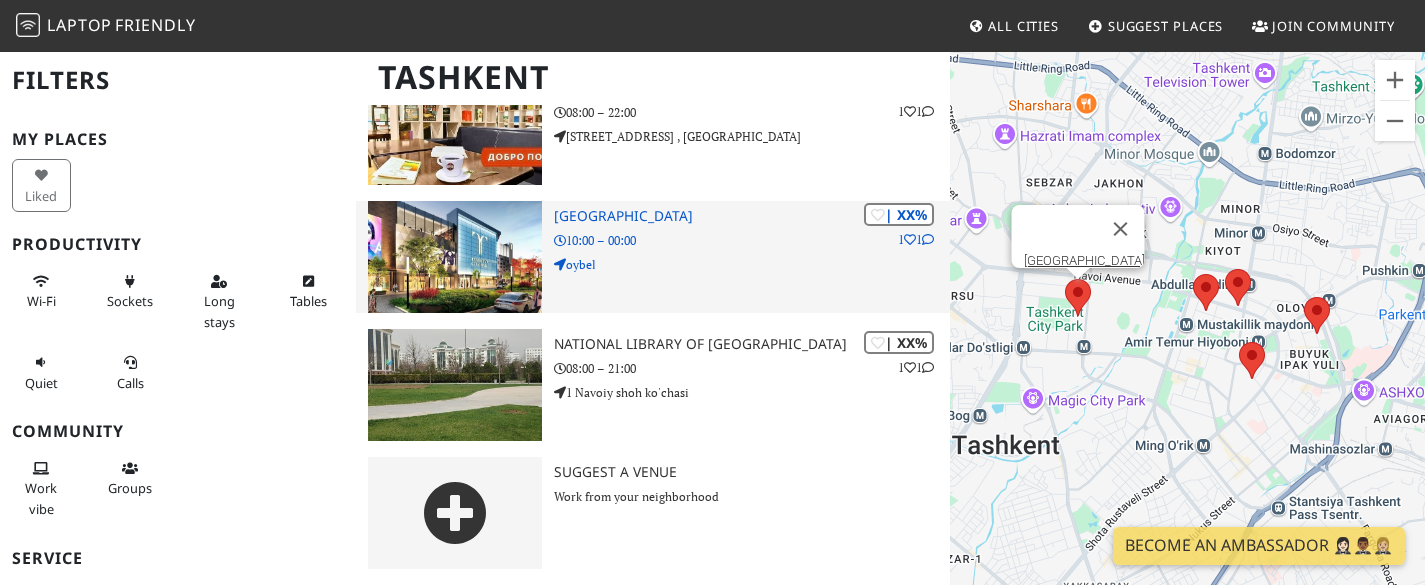 click on "oybel" at bounding box center (752, 264) 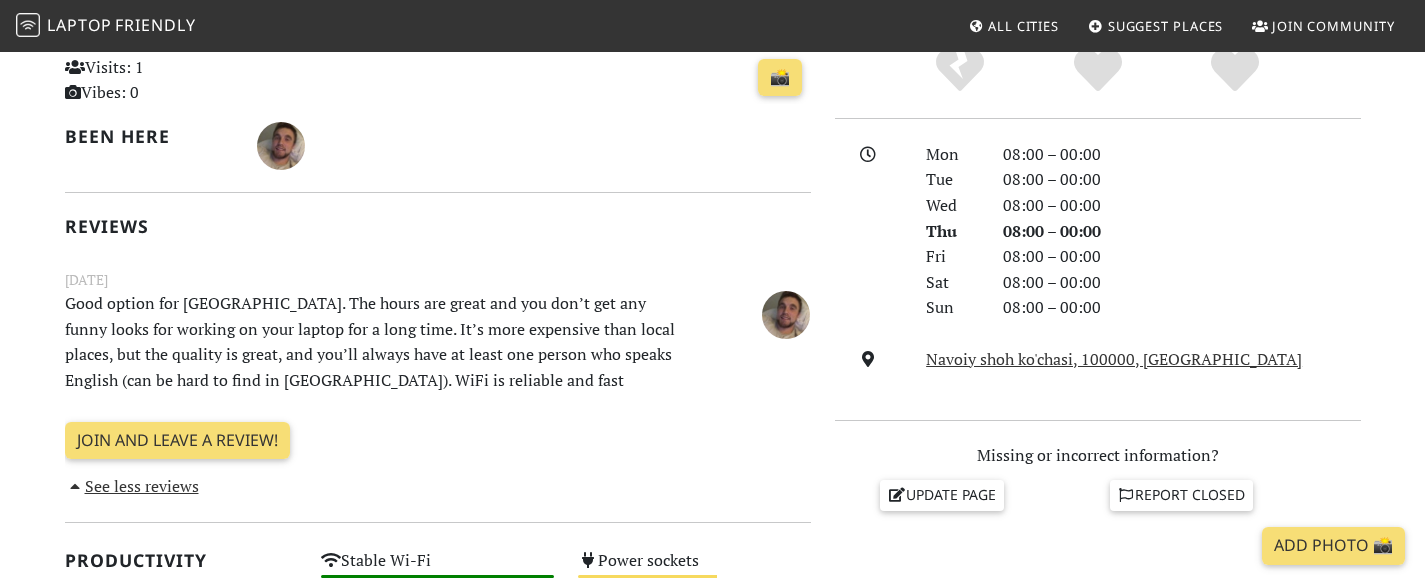 scroll, scrollTop: 0, scrollLeft: 0, axis: both 